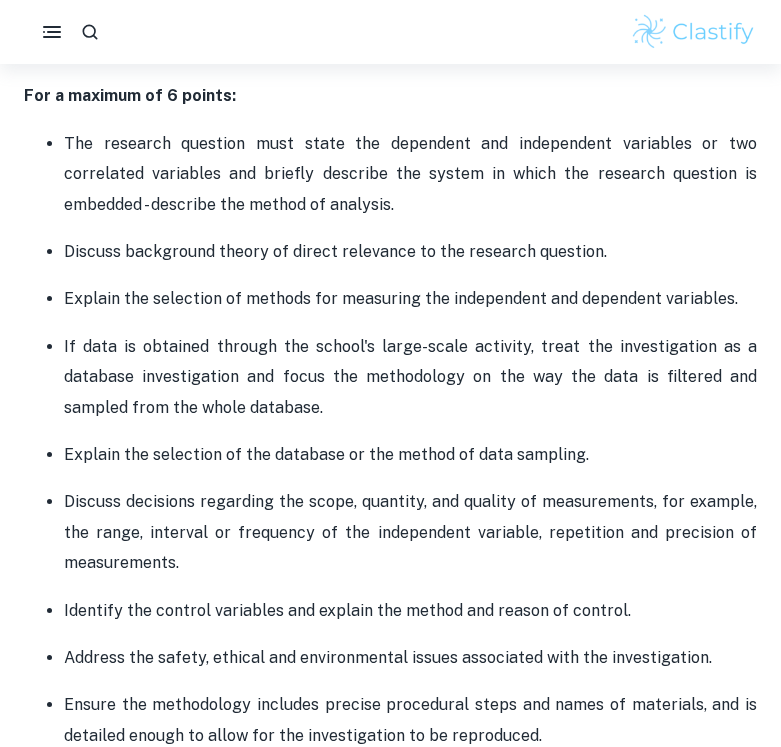 scroll, scrollTop: 1442, scrollLeft: 0, axis: vertical 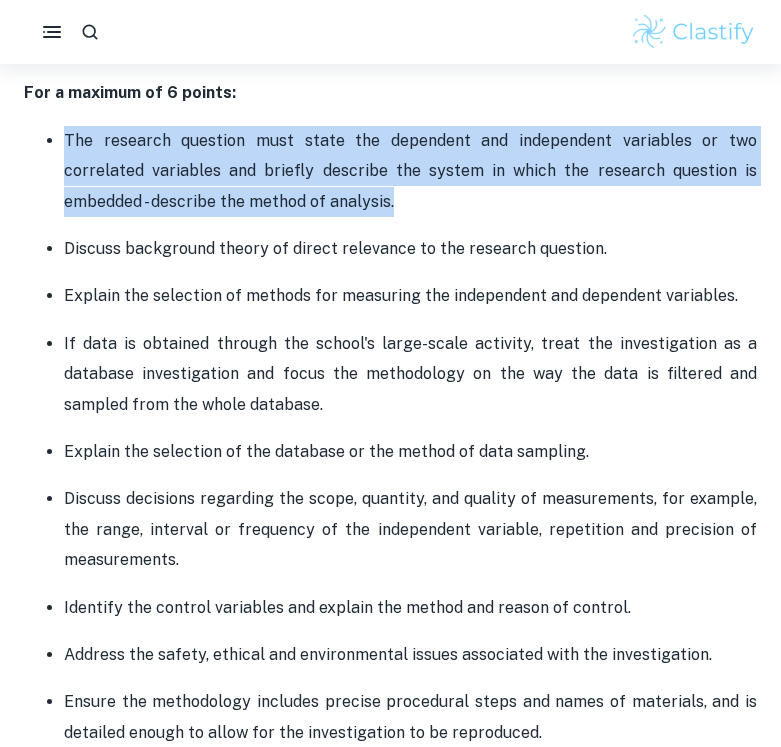drag, startPoint x: 65, startPoint y: 108, endPoint x: 311, endPoint y: 178, distance: 255.76552 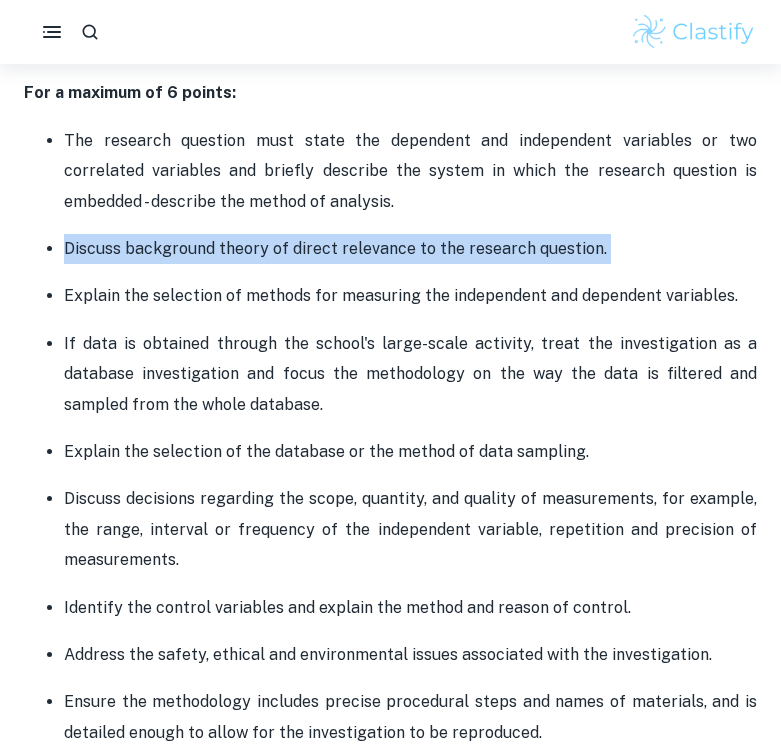 drag, startPoint x: 66, startPoint y: 217, endPoint x: 572, endPoint y: 234, distance: 506.2855 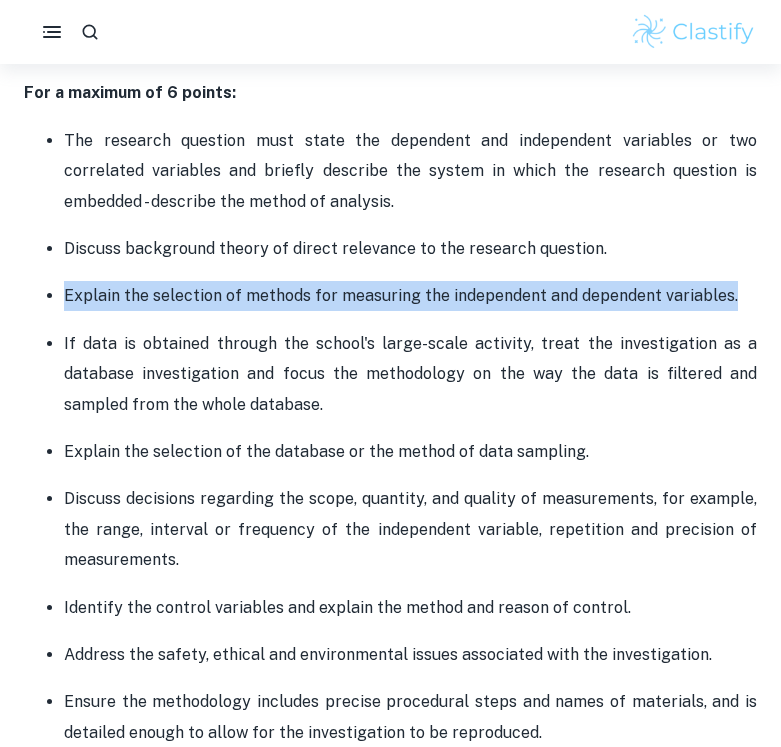 drag, startPoint x: 65, startPoint y: 267, endPoint x: 730, endPoint y: 272, distance: 665.0188 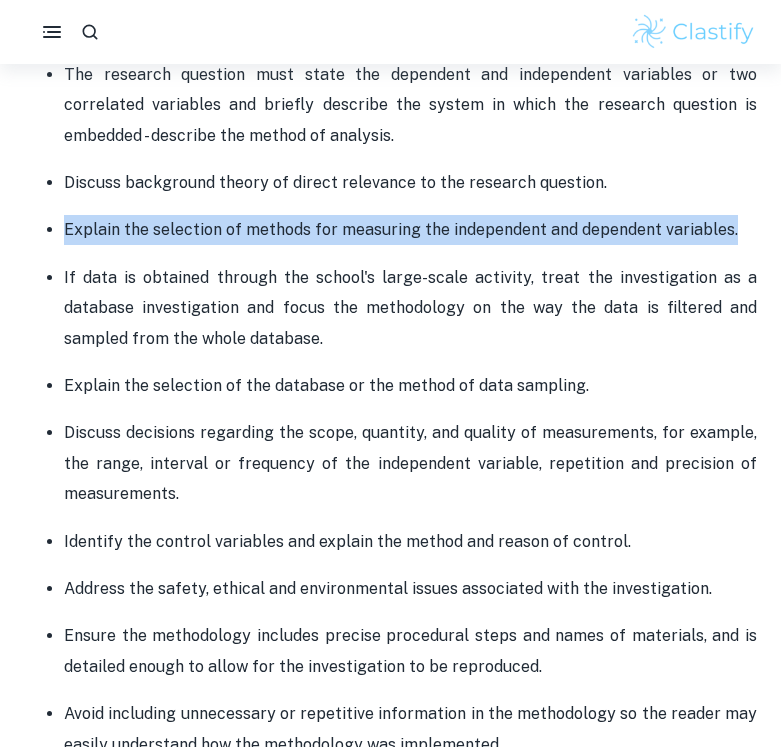 scroll, scrollTop: 1516, scrollLeft: 0, axis: vertical 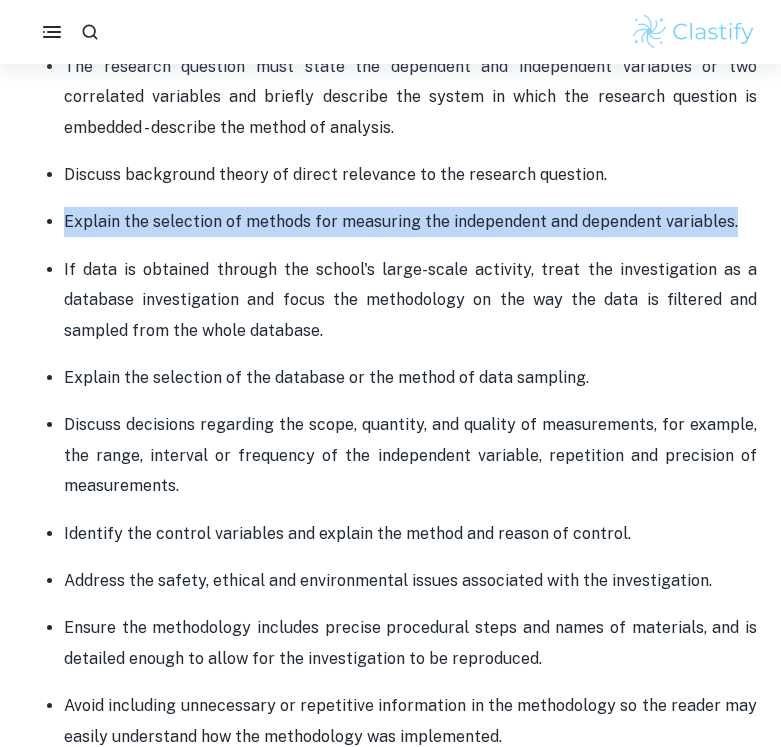 drag, startPoint x: 64, startPoint y: 393, endPoint x: 184, endPoint y: 468, distance: 141.50972 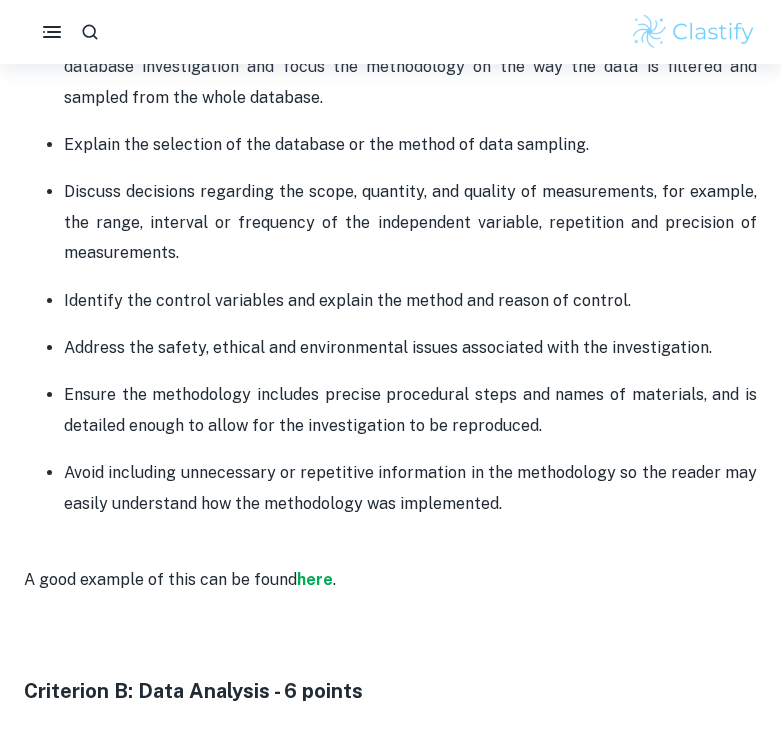 scroll, scrollTop: 1773, scrollLeft: 0, axis: vertical 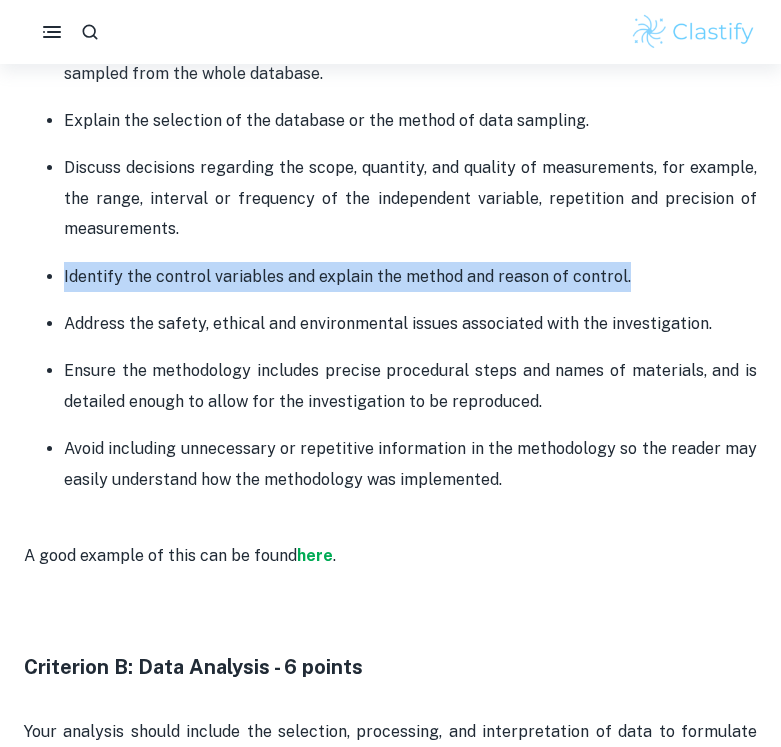 drag, startPoint x: 64, startPoint y: 246, endPoint x: 635, endPoint y: 252, distance: 571.0315 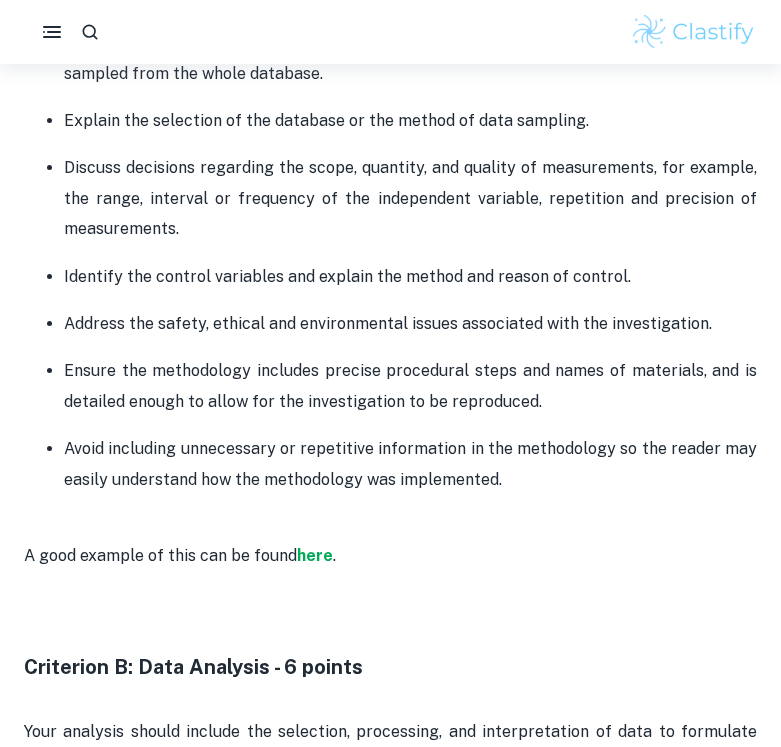 click on "The research question must state the dependent and independent variables or two correlated variables and briefly describe the system in which the research question is embedded - describe the method of analysis. Discuss background theory of direct relevance to the research question.  Explain the selection of methods for measuring the independent and dependent variables.  If data is obtained through the school's large-scale activity, treat the investigation as a database investigation and focus the methodology on the way the data is filtered and sampled from the whole database.  Explain the selection of the database or the method of data sampling.  Discuss decisions regarding the scope, quantity, and quality of measurements, for example, the range, interval or frequency of the independent variable, repetition and precision of measurements.  Identify the control variables and explain the method and reason of control. Address the safety, ethical and environmental issues associated with the investigation." at bounding box center [390, 144] 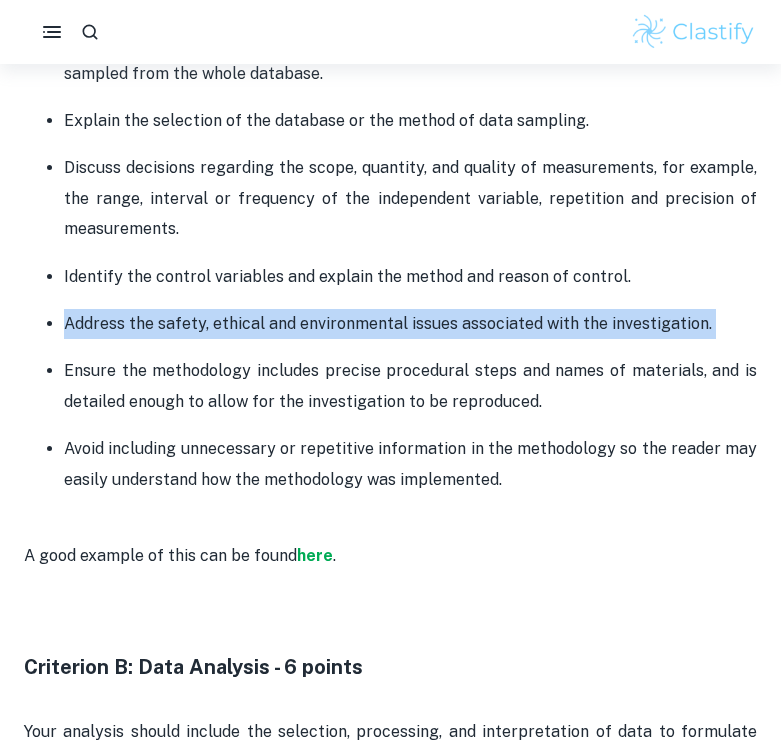drag, startPoint x: 64, startPoint y: 295, endPoint x: 629, endPoint y: 309, distance: 565.1734 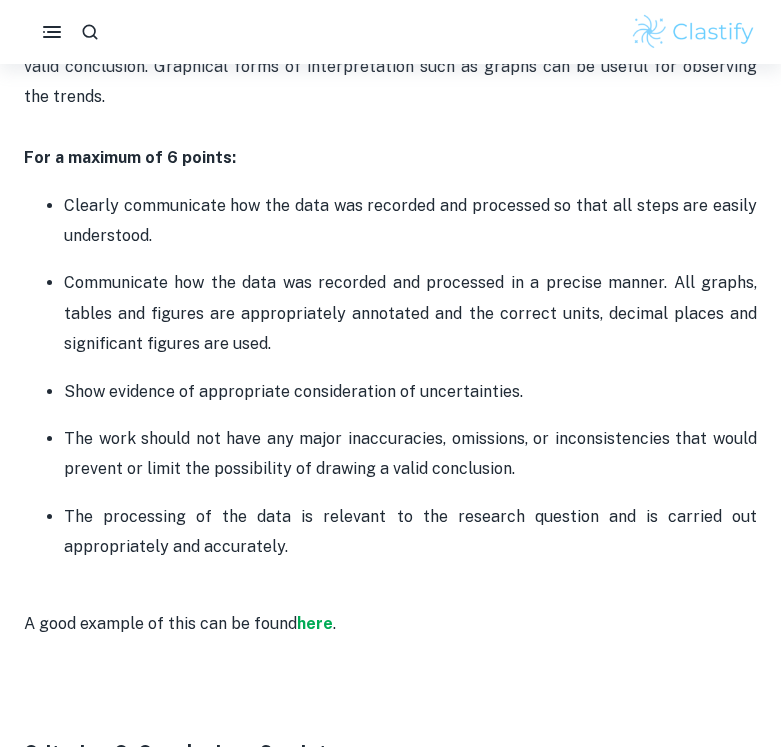 scroll, scrollTop: 2591, scrollLeft: 0, axis: vertical 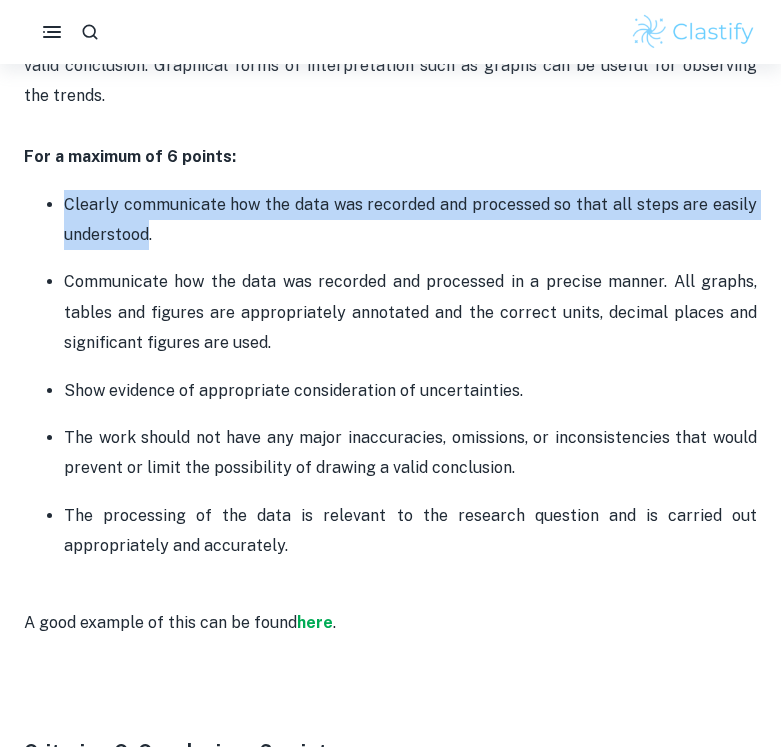drag, startPoint x: 65, startPoint y: 139, endPoint x: 145, endPoint y: 171, distance: 86.162636 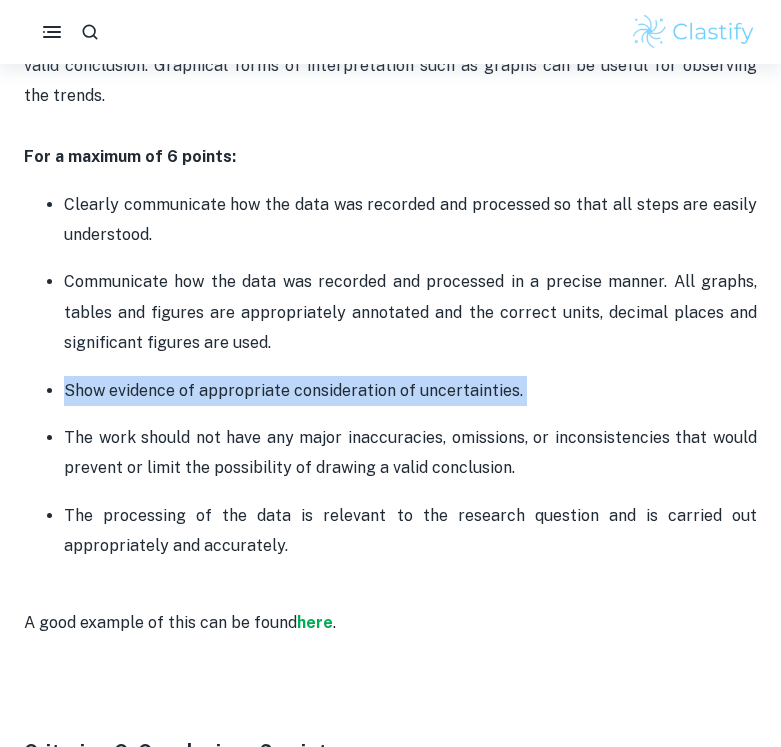 drag, startPoint x: 67, startPoint y: 327, endPoint x: 404, endPoint y: 346, distance: 337.5352 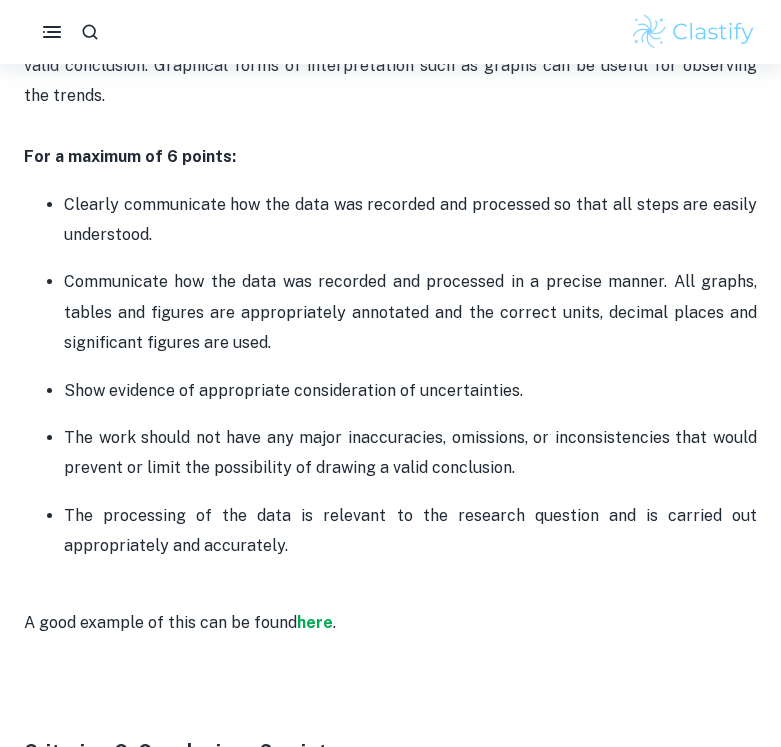 click on "The work should not have any major inaccuracies, omissions, or inconsistencies that would prevent or limit the possibility of drawing a valid conclusion." at bounding box center [410, 453] 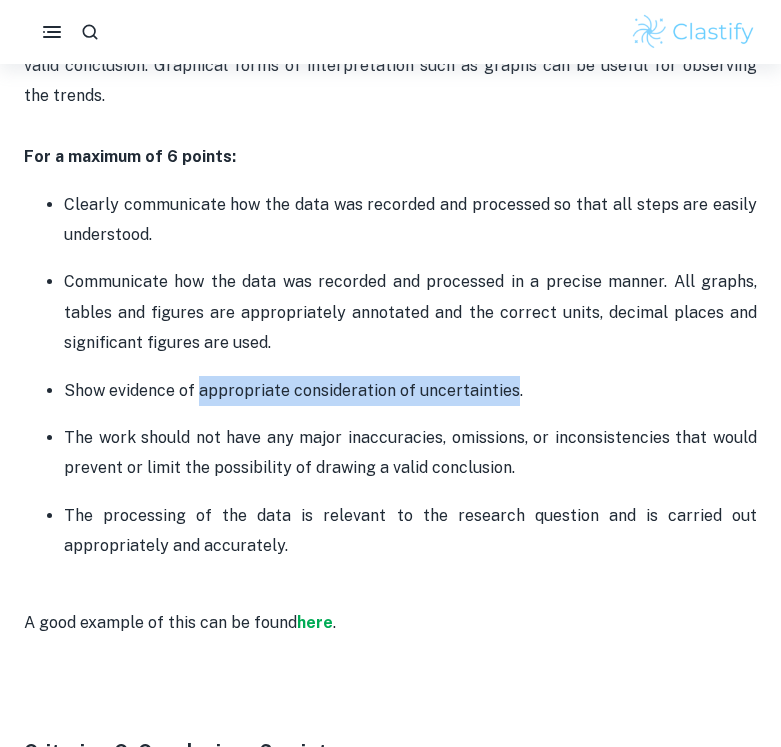 drag, startPoint x: 198, startPoint y: 327, endPoint x: 508, endPoint y: 343, distance: 310.41263 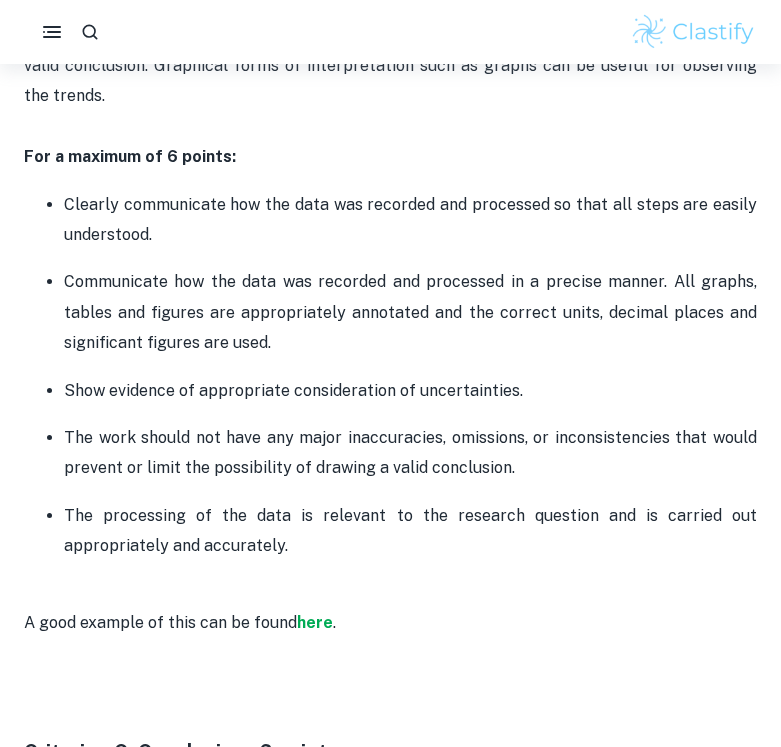 click on "Show evidence of appropriate consideration of uncertainties." at bounding box center (410, 391) 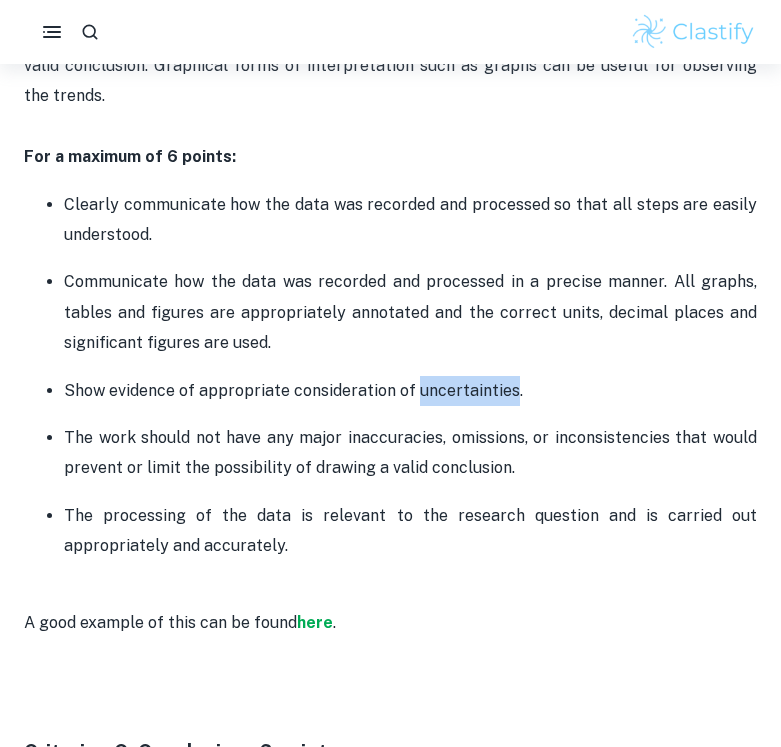 click on "Show evidence of appropriate consideration of uncertainties." at bounding box center (410, 391) 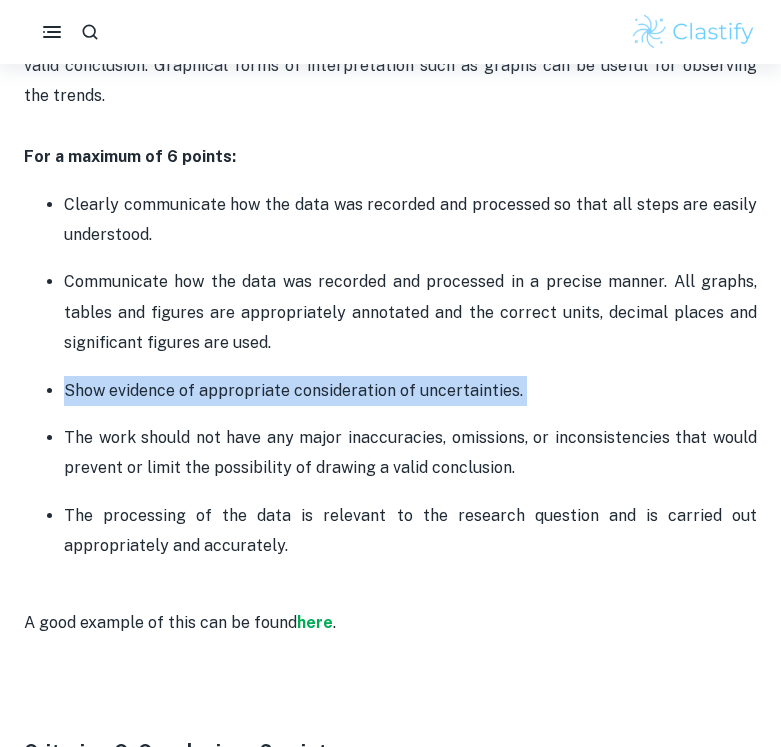 click on "Show evidence of appropriate consideration of uncertainties." at bounding box center (410, 391) 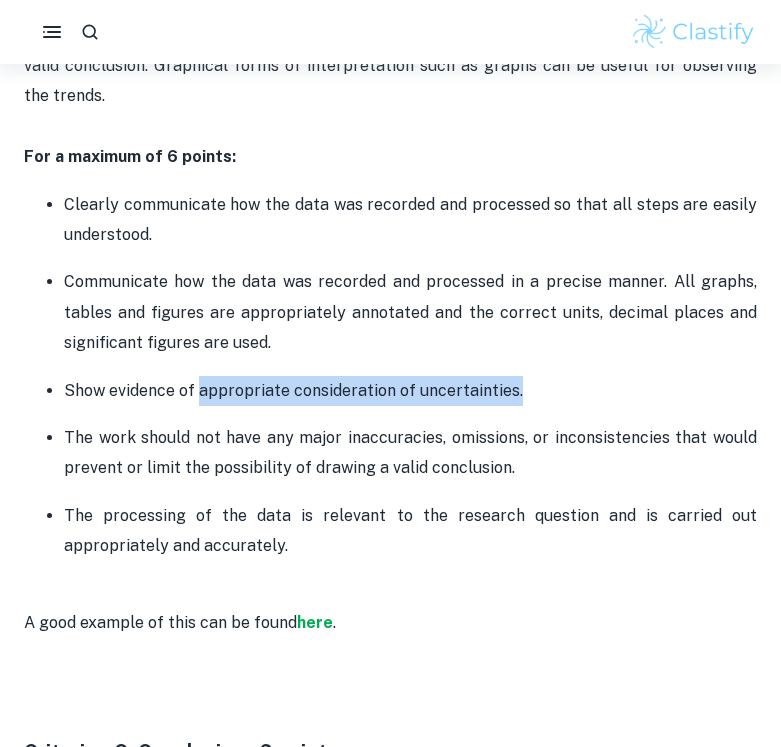 drag, startPoint x: 200, startPoint y: 332, endPoint x: 512, endPoint y: 326, distance: 312.05768 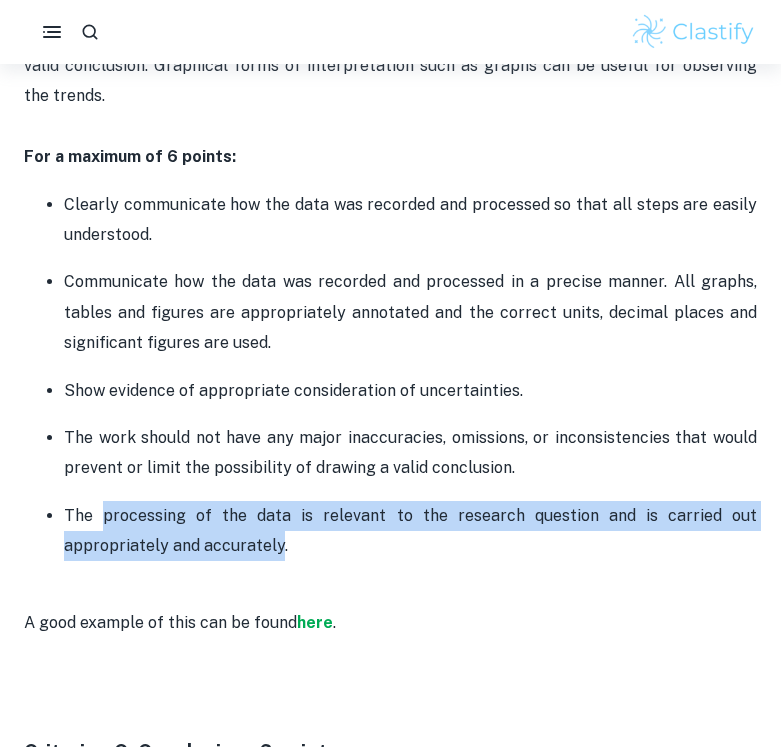 drag, startPoint x: 106, startPoint y: 453, endPoint x: 273, endPoint y: 488, distance: 170.62825 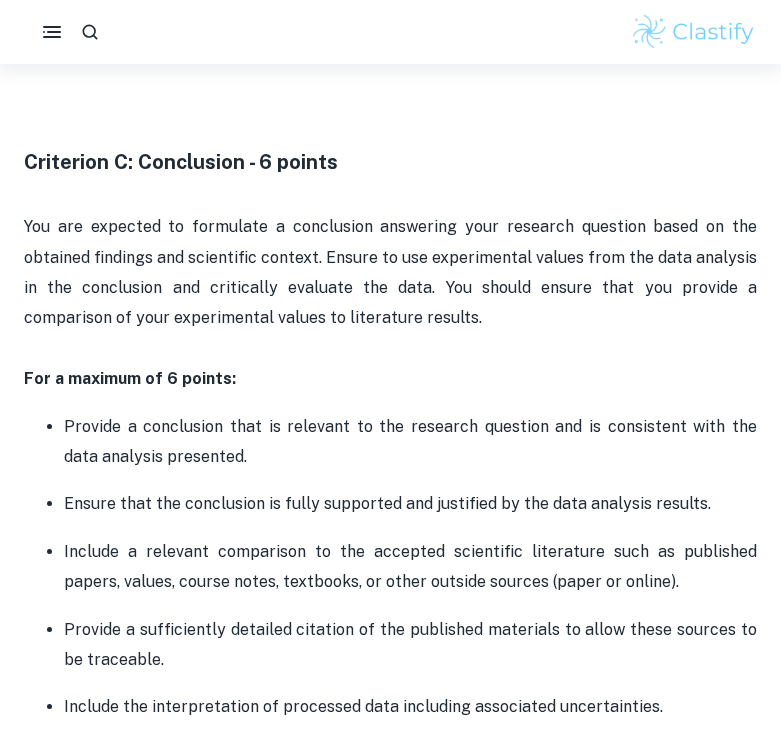 scroll, scrollTop: 3183, scrollLeft: 0, axis: vertical 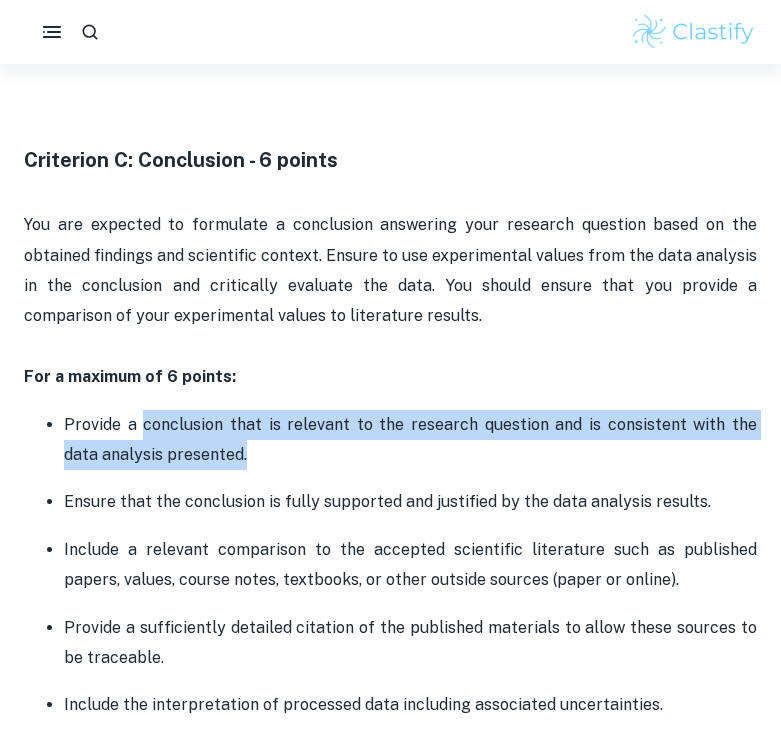 drag, startPoint x: 140, startPoint y: 364, endPoint x: 207, endPoint y: 394, distance: 73.409805 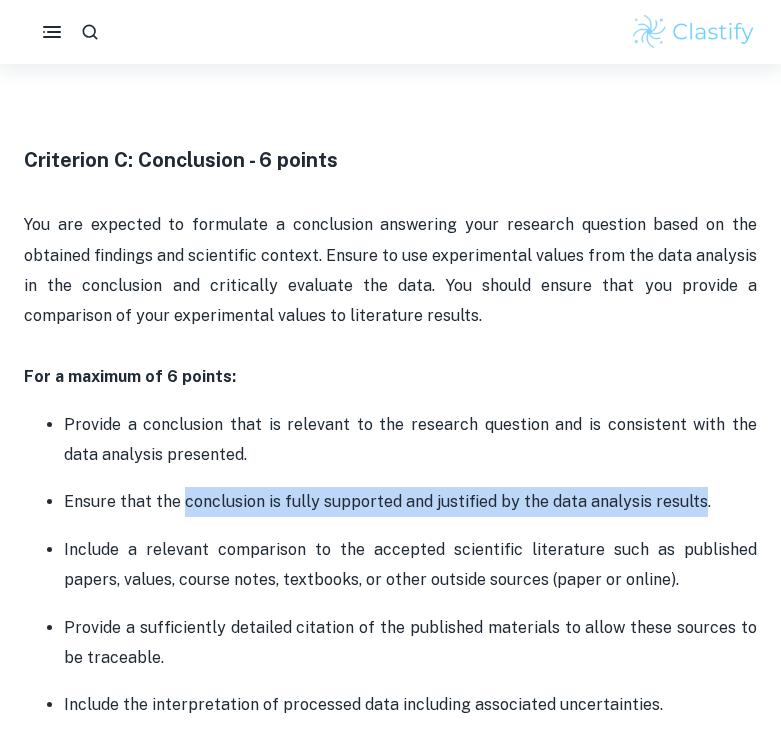 drag, startPoint x: 183, startPoint y: 442, endPoint x: 695, endPoint y: 441, distance: 512.001 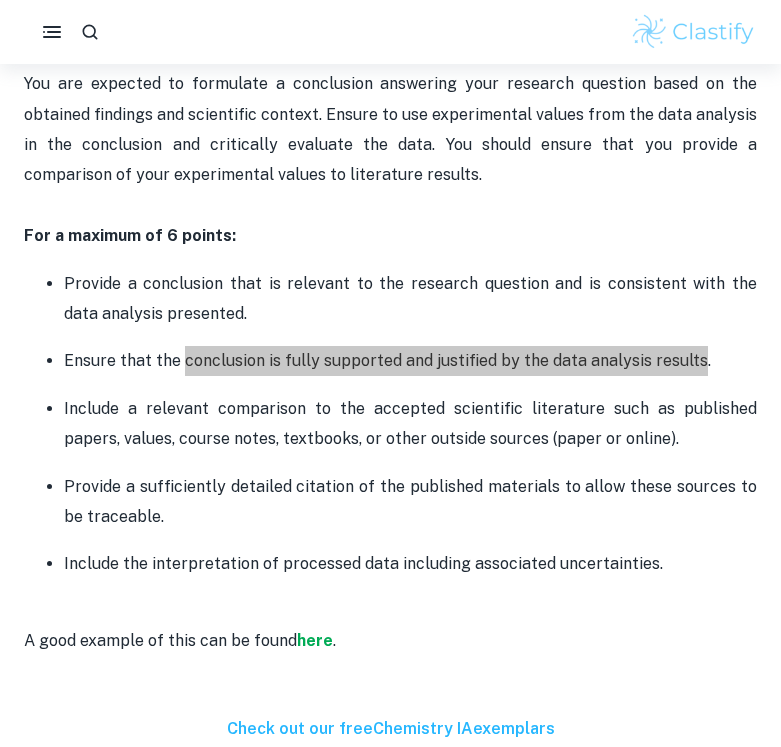 scroll, scrollTop: 3329, scrollLeft: 0, axis: vertical 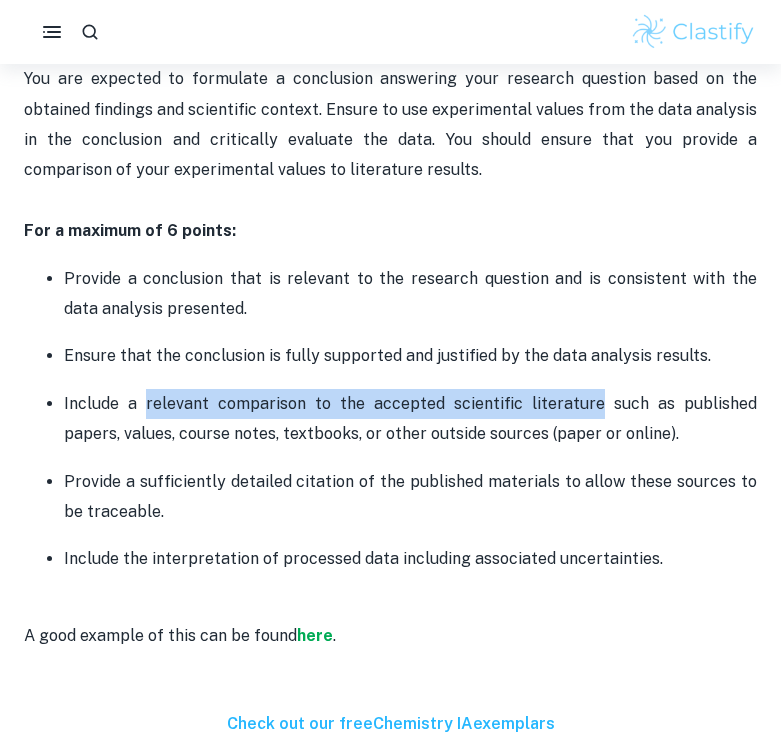 drag, startPoint x: 137, startPoint y: 345, endPoint x: 555, endPoint y: 347, distance: 418.0048 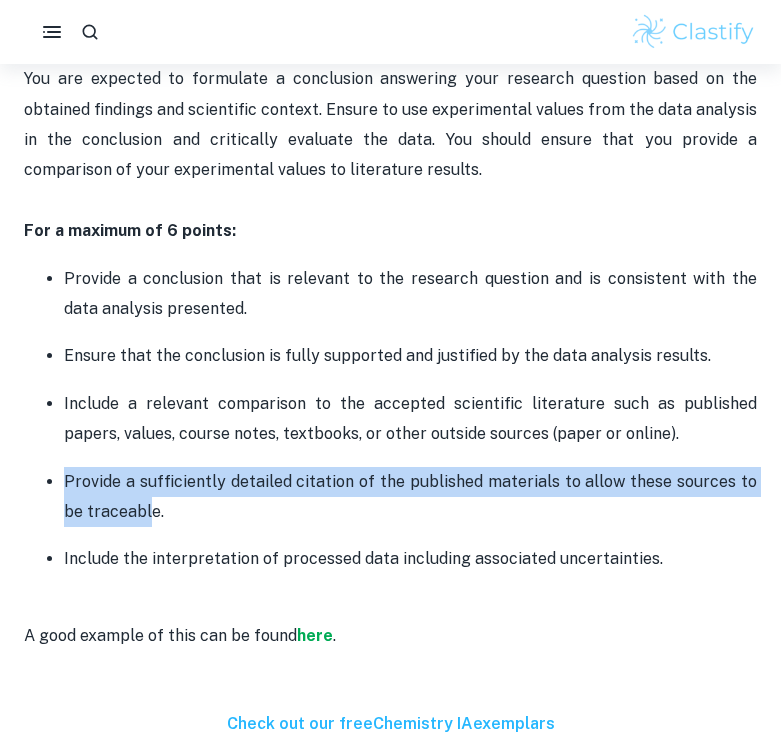 drag, startPoint x: 65, startPoint y: 419, endPoint x: 127, endPoint y: 446, distance: 67.62396 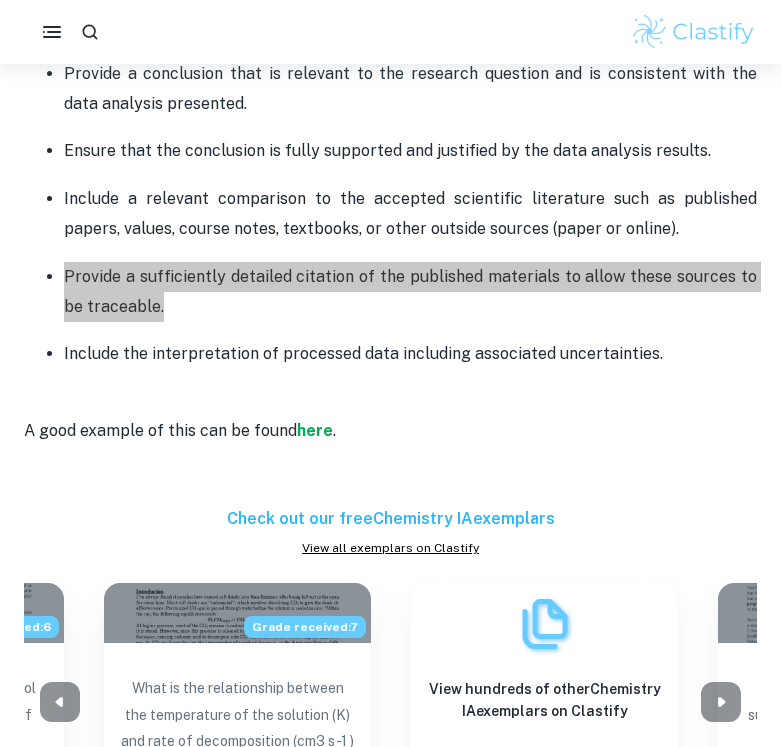 scroll, scrollTop: 3558, scrollLeft: 0, axis: vertical 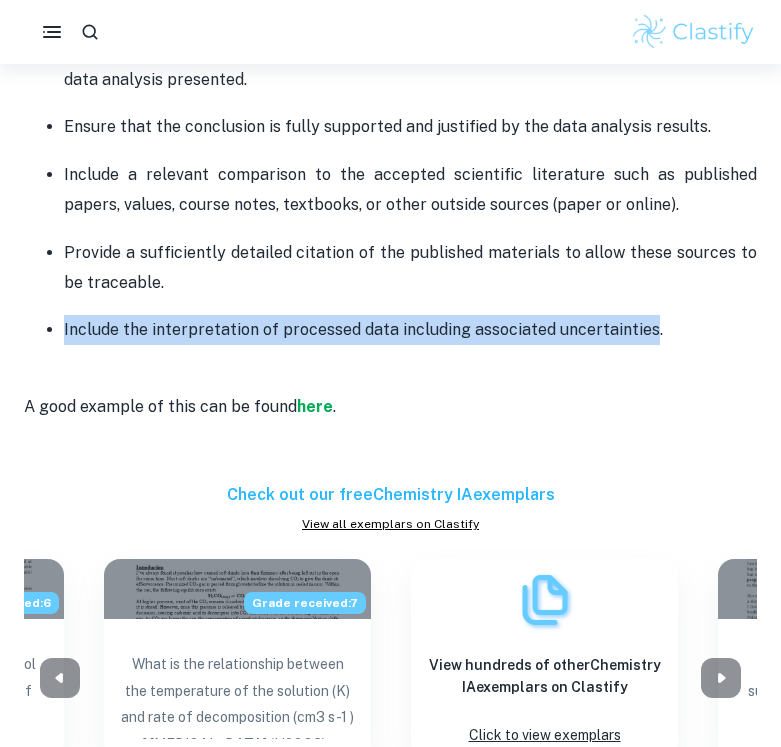 drag, startPoint x: 64, startPoint y: 271, endPoint x: 643, endPoint y: 272, distance: 579.00085 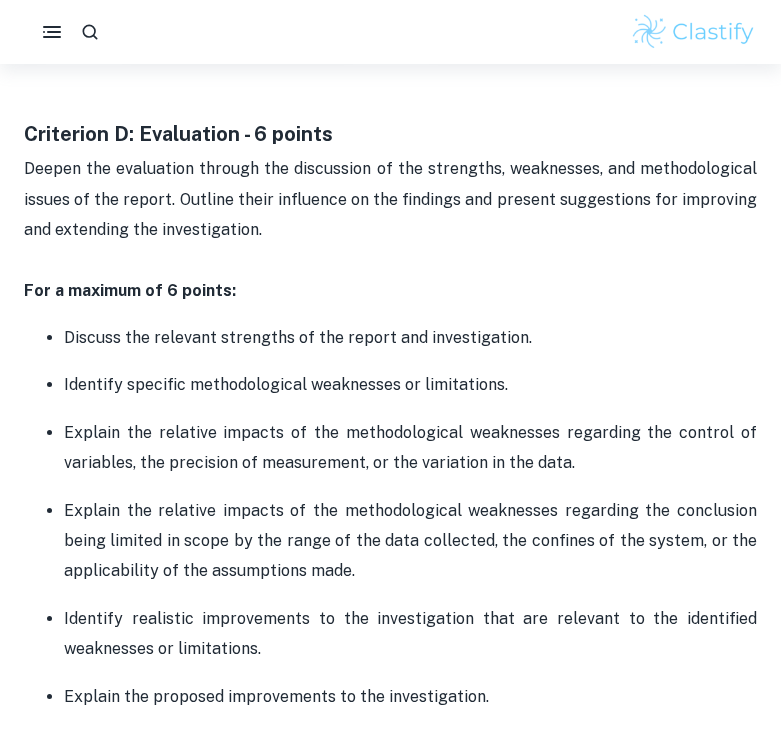 scroll, scrollTop: 4287, scrollLeft: 0, axis: vertical 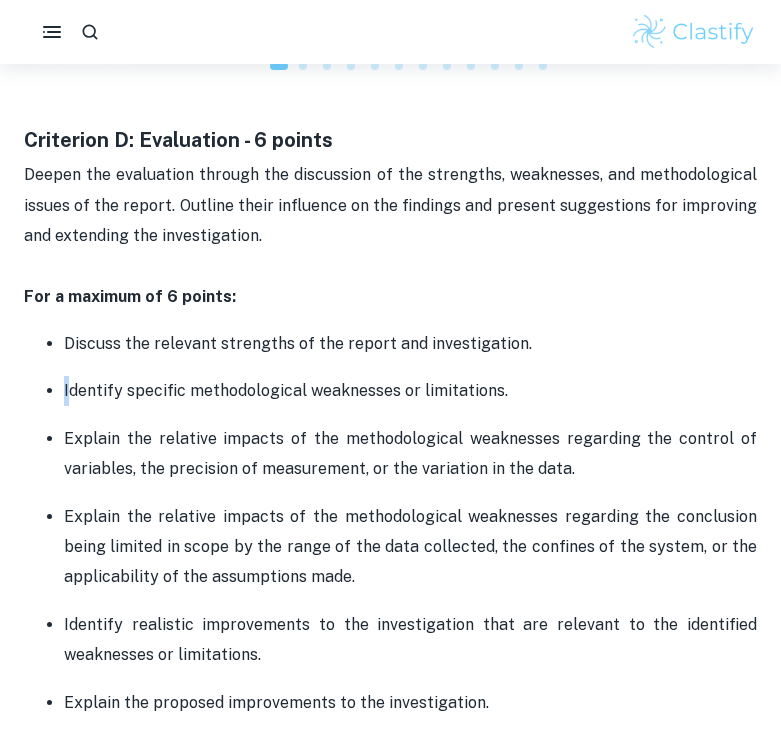 drag, startPoint x: 67, startPoint y: 330, endPoint x: 494, endPoint y: 308, distance: 427.56638 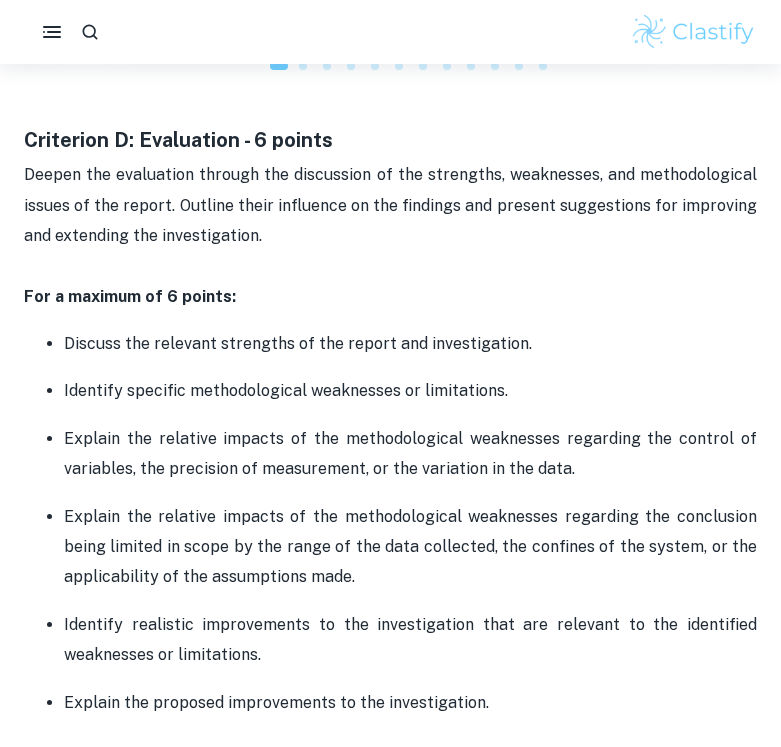 click on "Discuss the relevant strengths of the report and investigation.  Identify specific methodological weaknesses or limitations.  Explain the relative impacts of the methodological weaknesses regarding the control of variables, the precision of measurement, or the variation in the data.  Explain the relative impacts of the methodological weaknesses regarding the conclusion being limited in scope by the range of the data collected, the confines of the system, or the applicability of the assumptions made.  Identify realistic improvements to the investigation that are relevant to the identified weaknesses or limitations.  Explain the proposed improvements to the investigation." at bounding box center [390, 523] 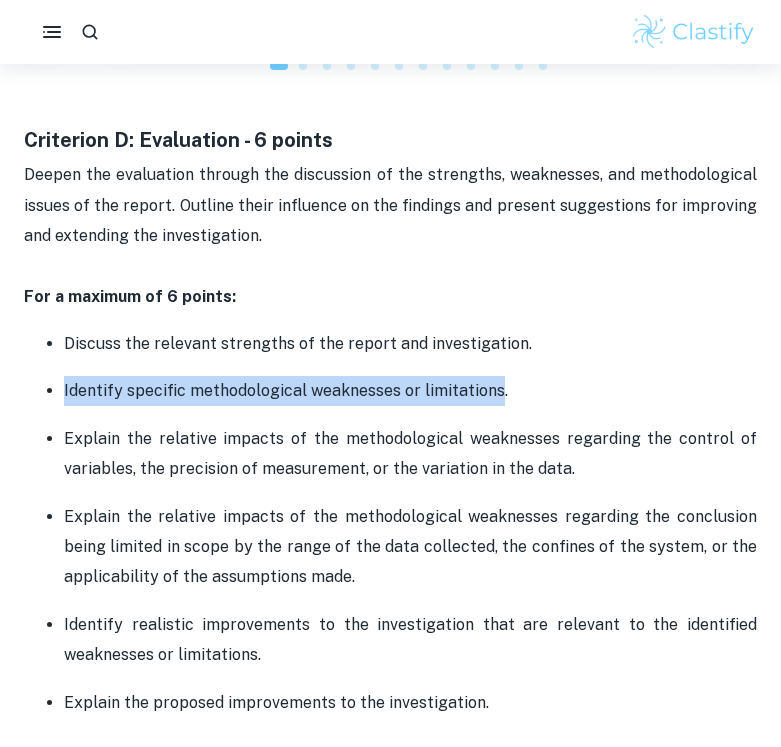 drag, startPoint x: 65, startPoint y: 331, endPoint x: 498, endPoint y: 333, distance: 433.0046 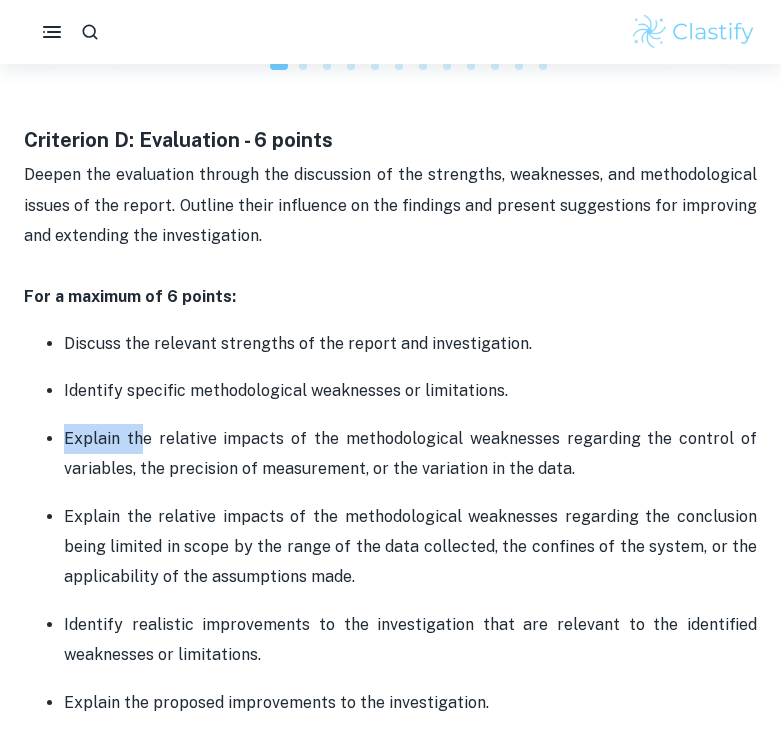 drag, startPoint x: 65, startPoint y: 379, endPoint x: 145, endPoint y: 382, distance: 80.05623 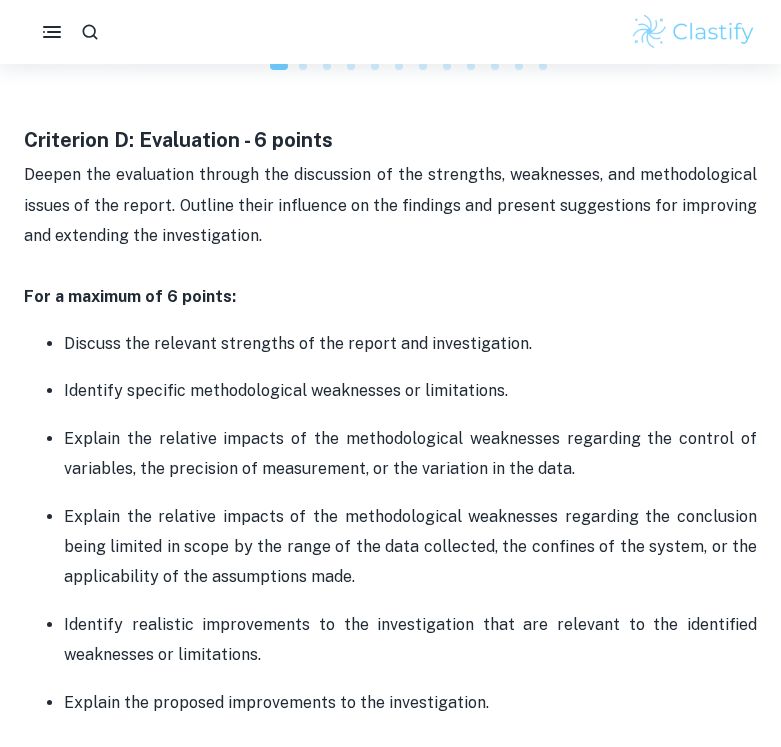 click on "Explain the relative impacts of the methodological weaknesses regarding the conclusion being limited in scope by the range of the data collected, the confines of the system, or the applicability of the assumptions made." at bounding box center [410, 547] 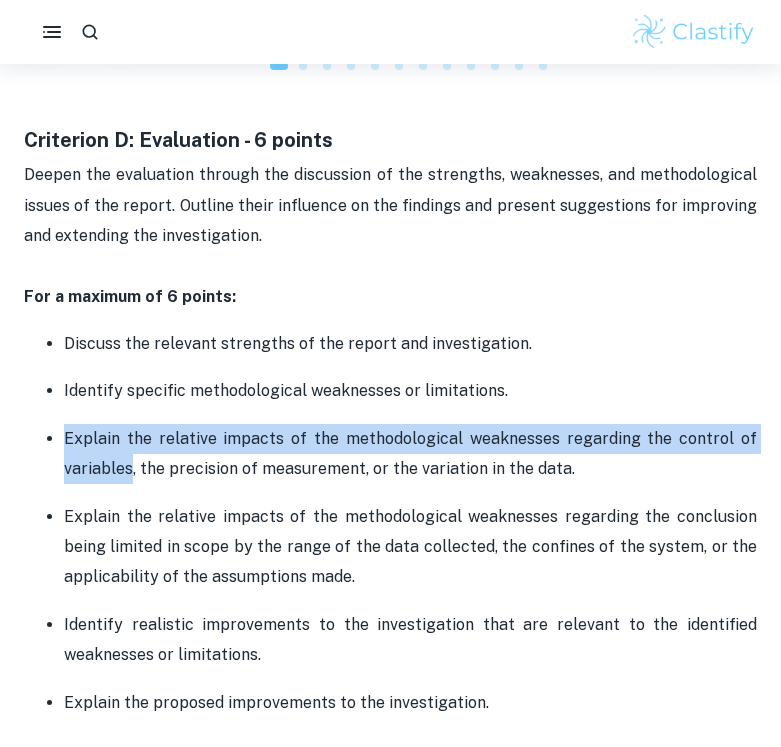 drag, startPoint x: 63, startPoint y: 376, endPoint x: 131, endPoint y: 409, distance: 75.58439 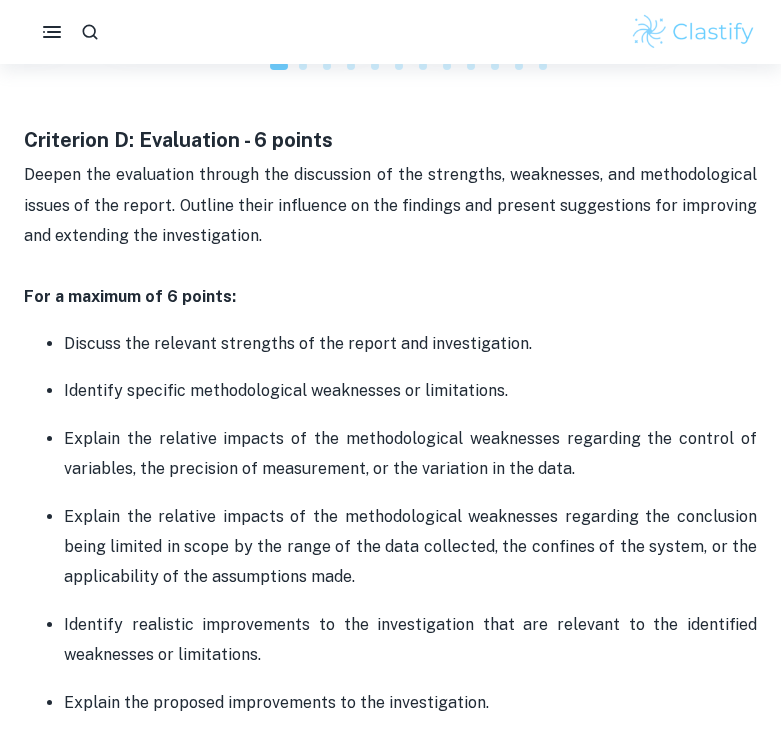 click on "Explain the relative impacts of the methodological weaknesses regarding the conclusion being limited in scope by the range of the data collected, the confines of the system, or the applicability of the assumptions made." at bounding box center [410, 547] 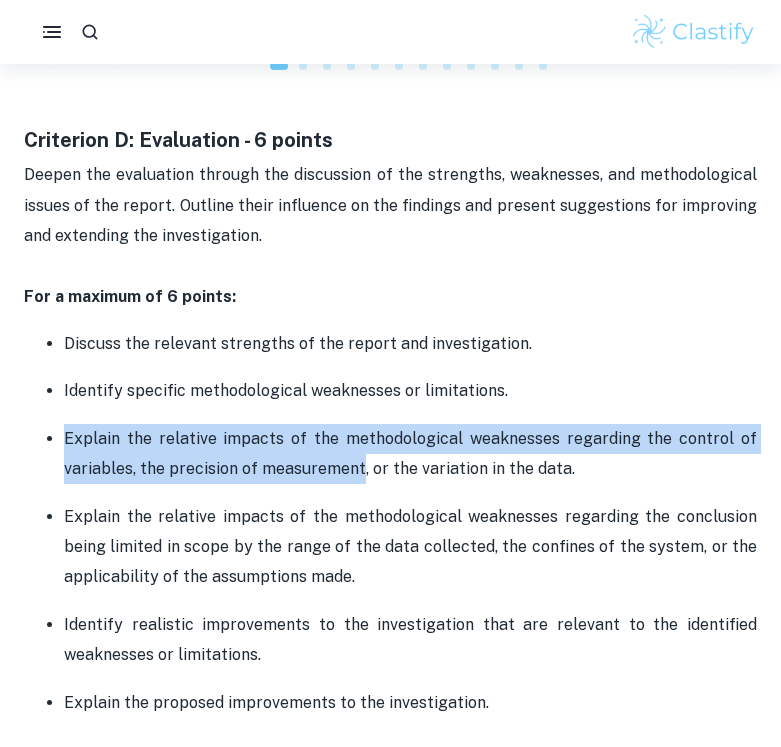 drag, startPoint x: 66, startPoint y: 378, endPoint x: 357, endPoint y: 414, distance: 293.21835 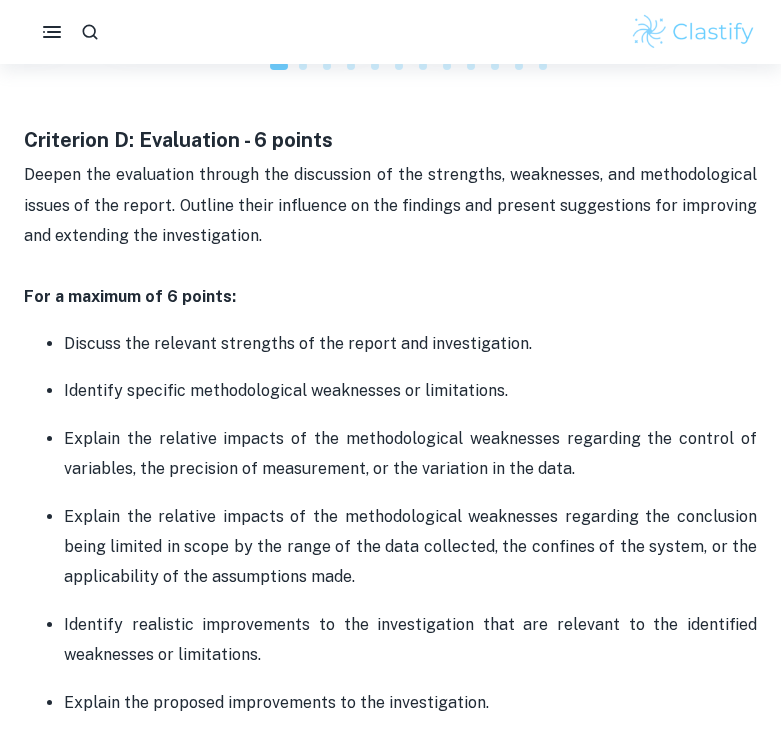 click on "Explain the relative impacts of the methodological weaknesses regarding the conclusion being limited in scope by the range of the data collected, the confines of the system, or the applicability of the assumptions made." at bounding box center (410, 547) 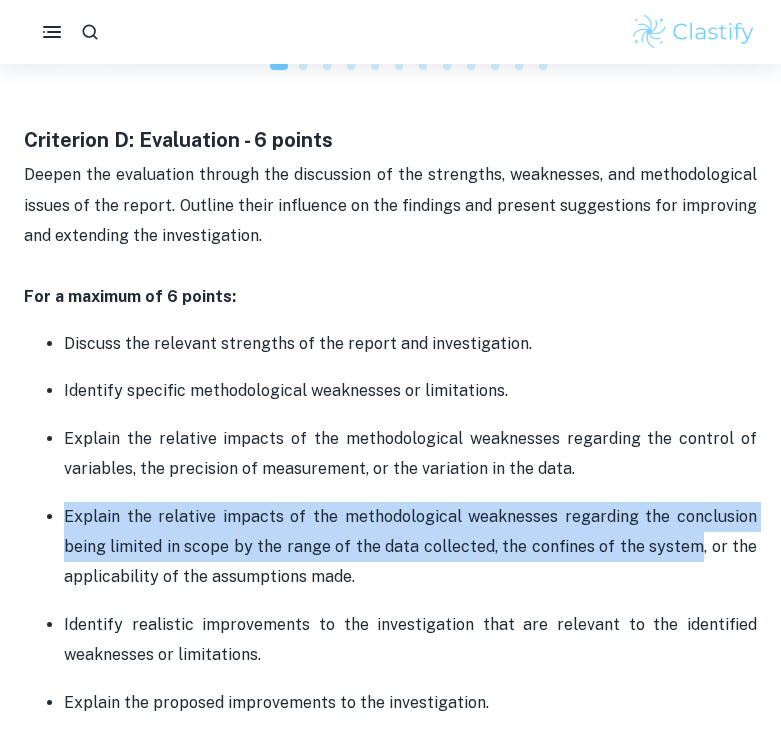 drag, startPoint x: 64, startPoint y: 453, endPoint x: 700, endPoint y: 493, distance: 637.2566 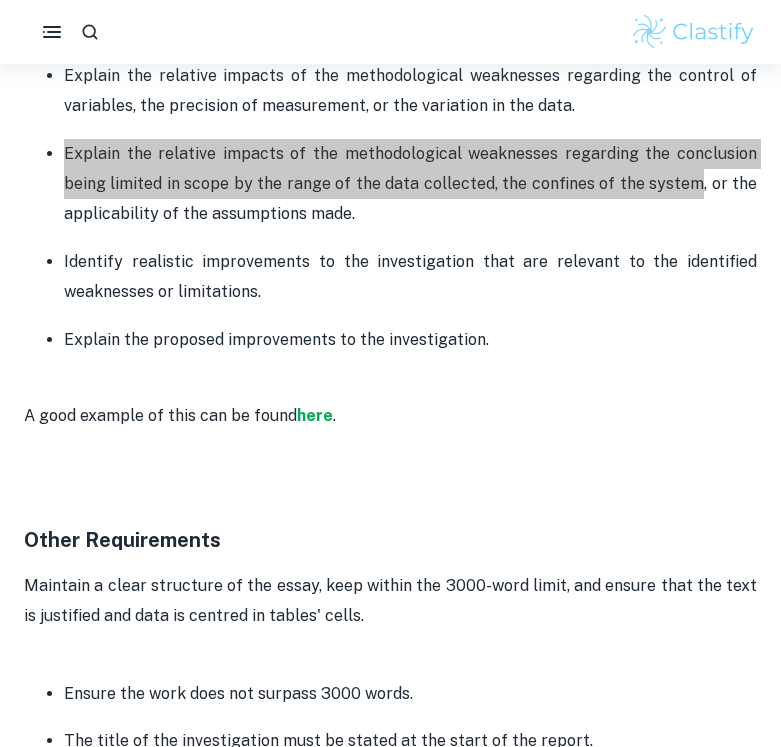 scroll, scrollTop: 4662, scrollLeft: 0, axis: vertical 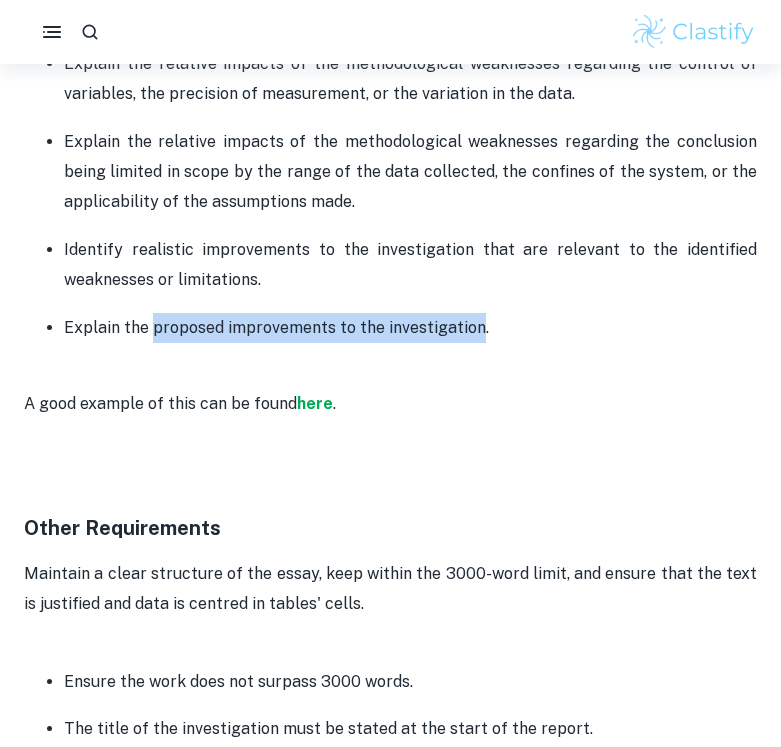 drag, startPoint x: 150, startPoint y: 270, endPoint x: 474, endPoint y: 281, distance: 324.18668 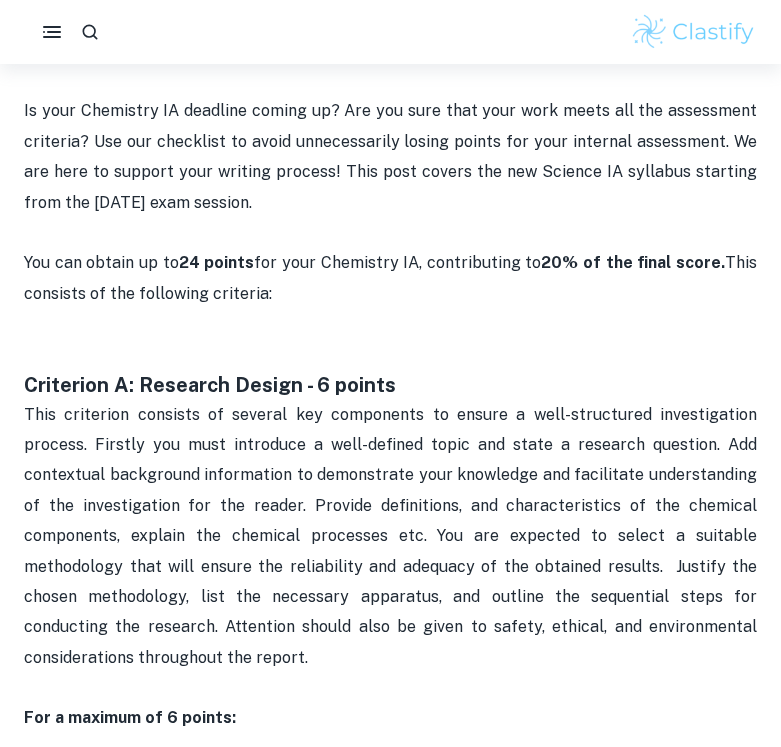 scroll, scrollTop: 959, scrollLeft: 0, axis: vertical 